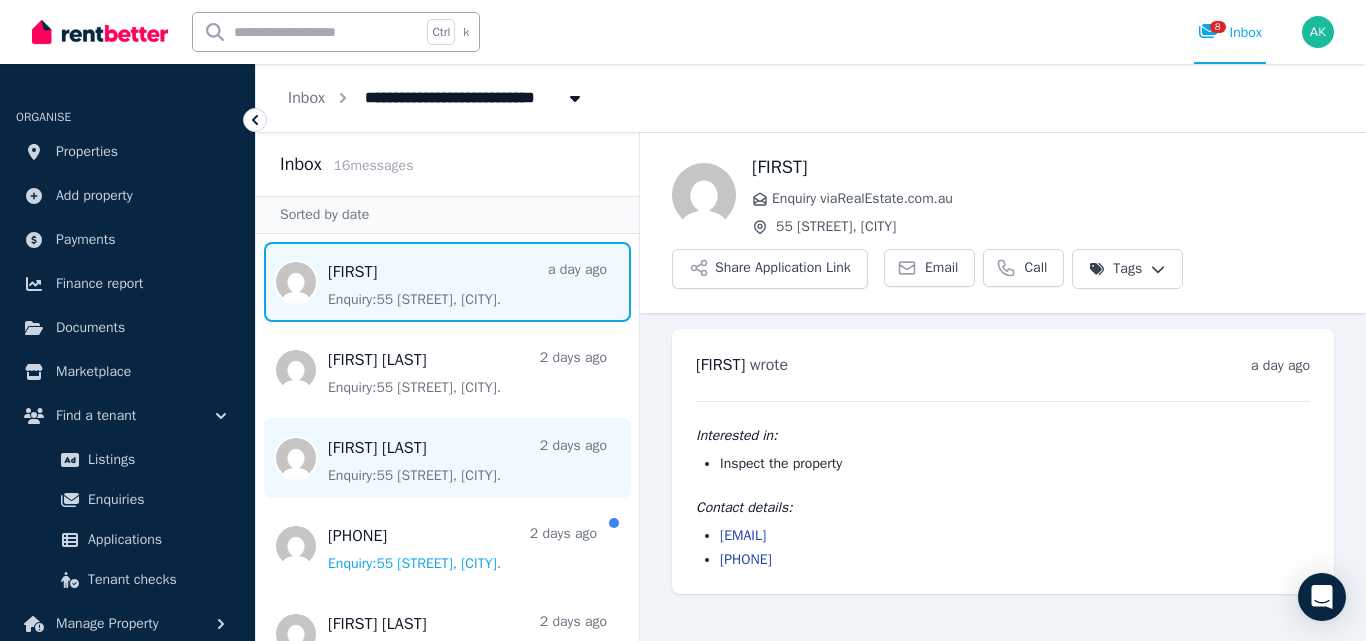 scroll, scrollTop: 0, scrollLeft: 0, axis: both 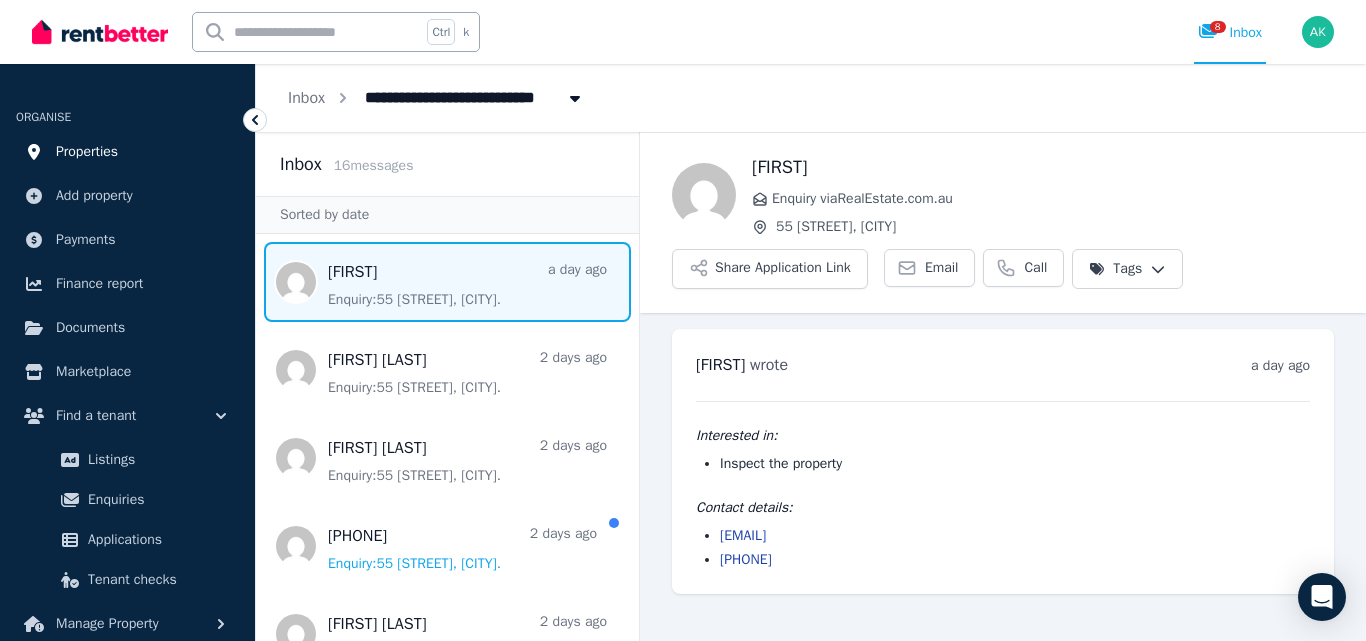 click on "Properties" at bounding box center [87, 152] 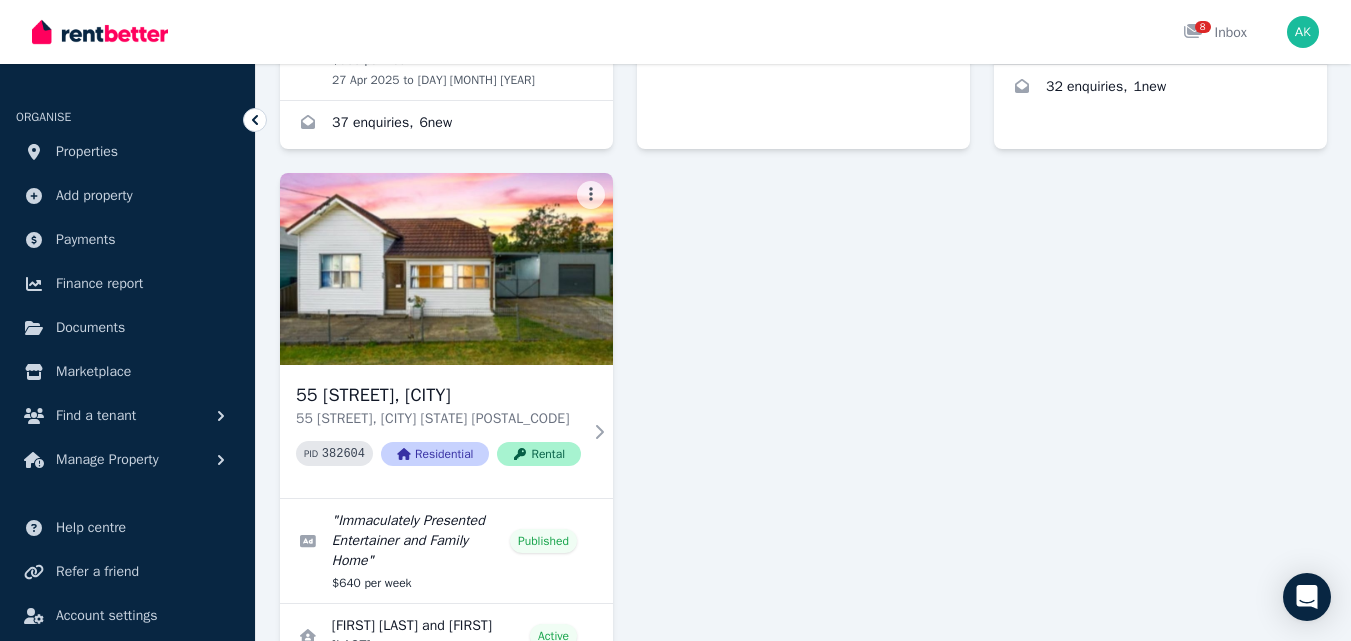 scroll, scrollTop: 653, scrollLeft: 0, axis: vertical 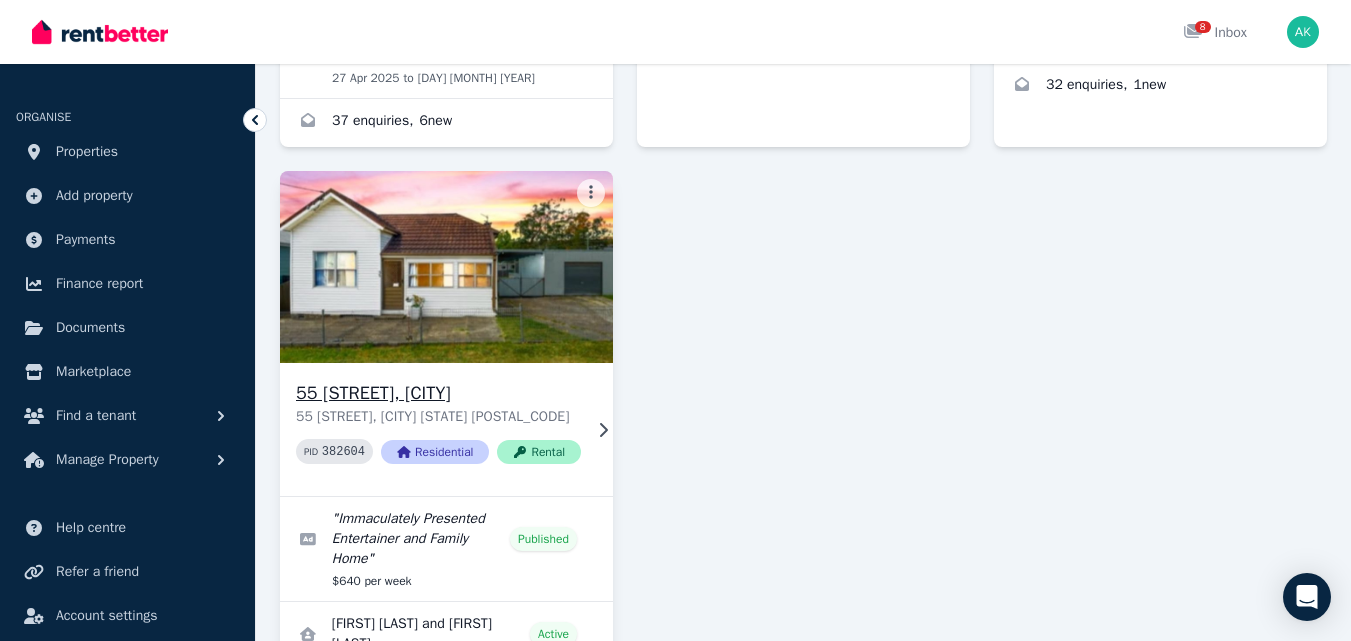 click on "55 [STREET], [CITY]" at bounding box center [438, 393] 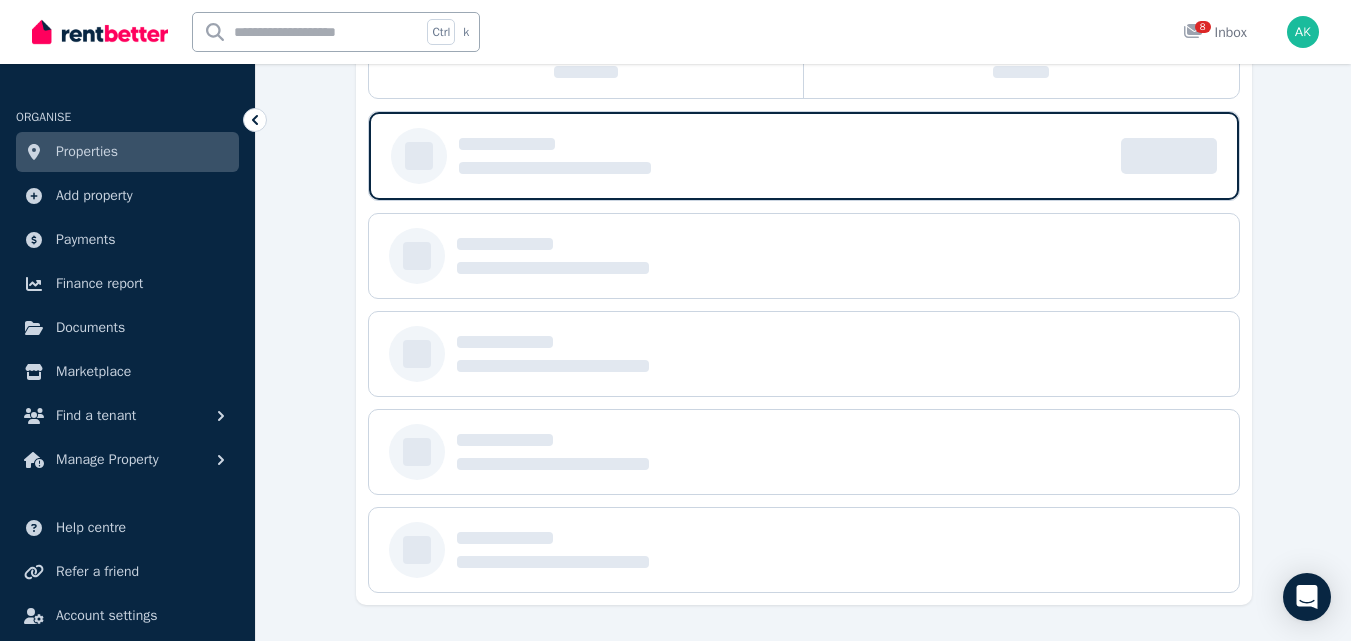 scroll, scrollTop: 0, scrollLeft: 0, axis: both 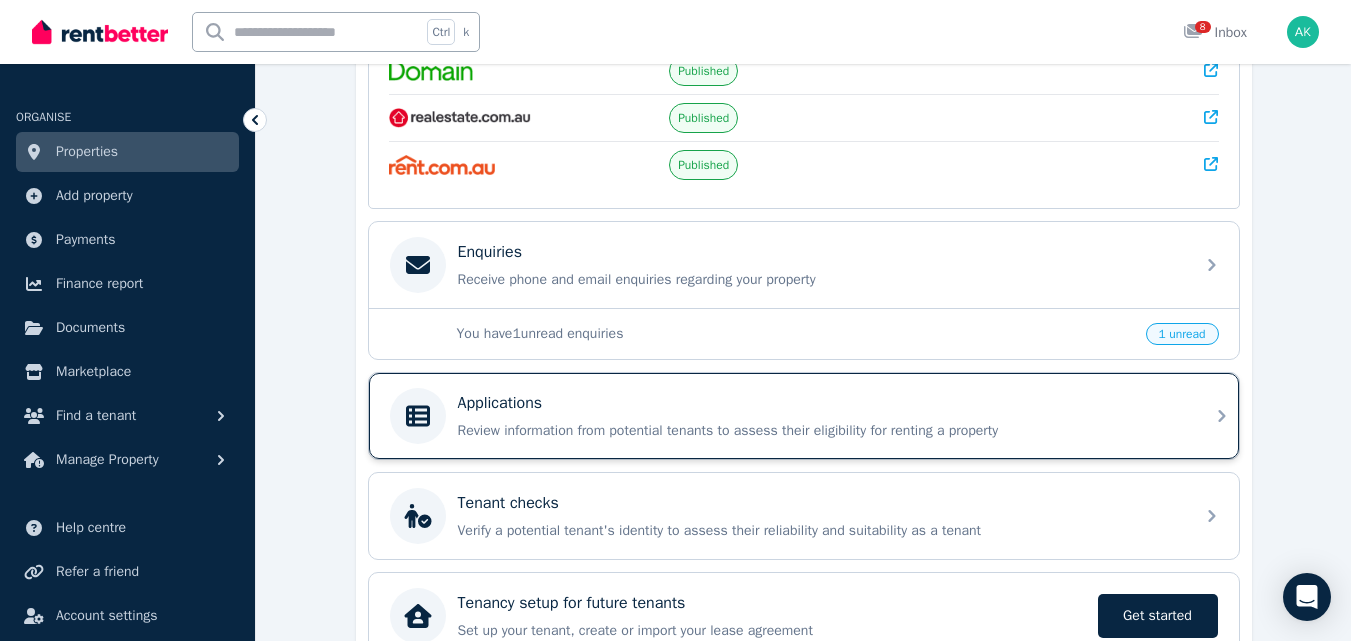 click on "Review information from potential tenants to assess their eligibility for renting a property" at bounding box center (820, 431) 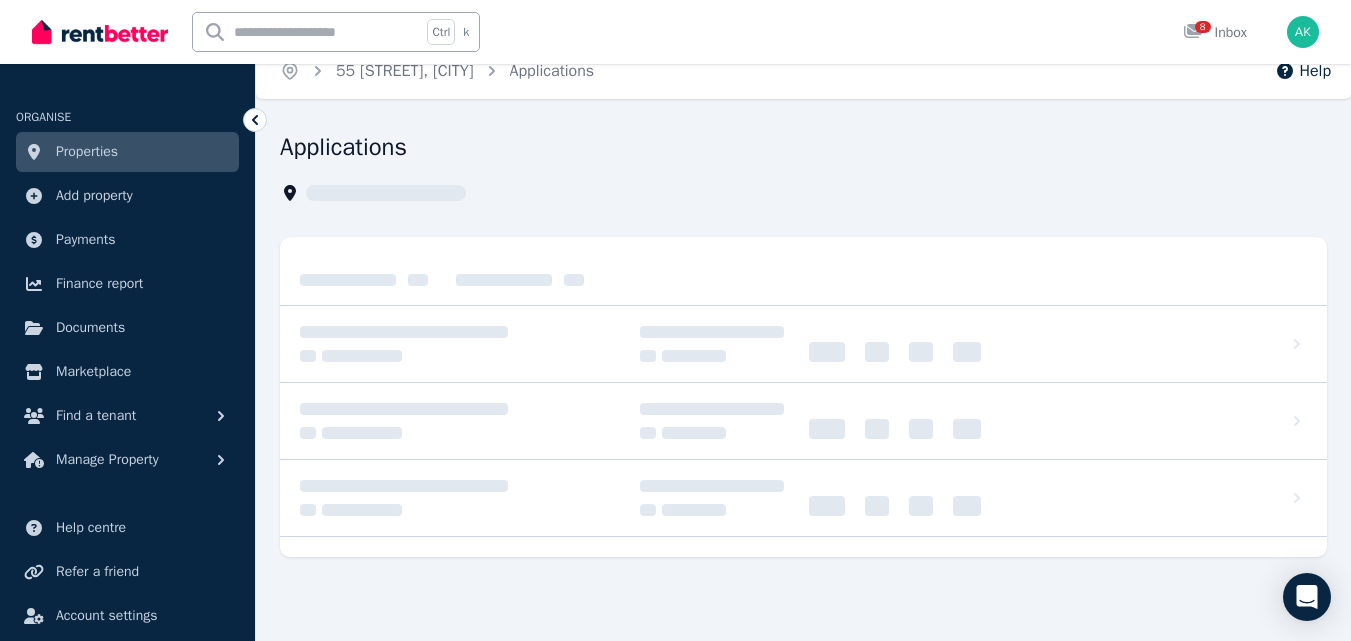 scroll, scrollTop: 0, scrollLeft: 0, axis: both 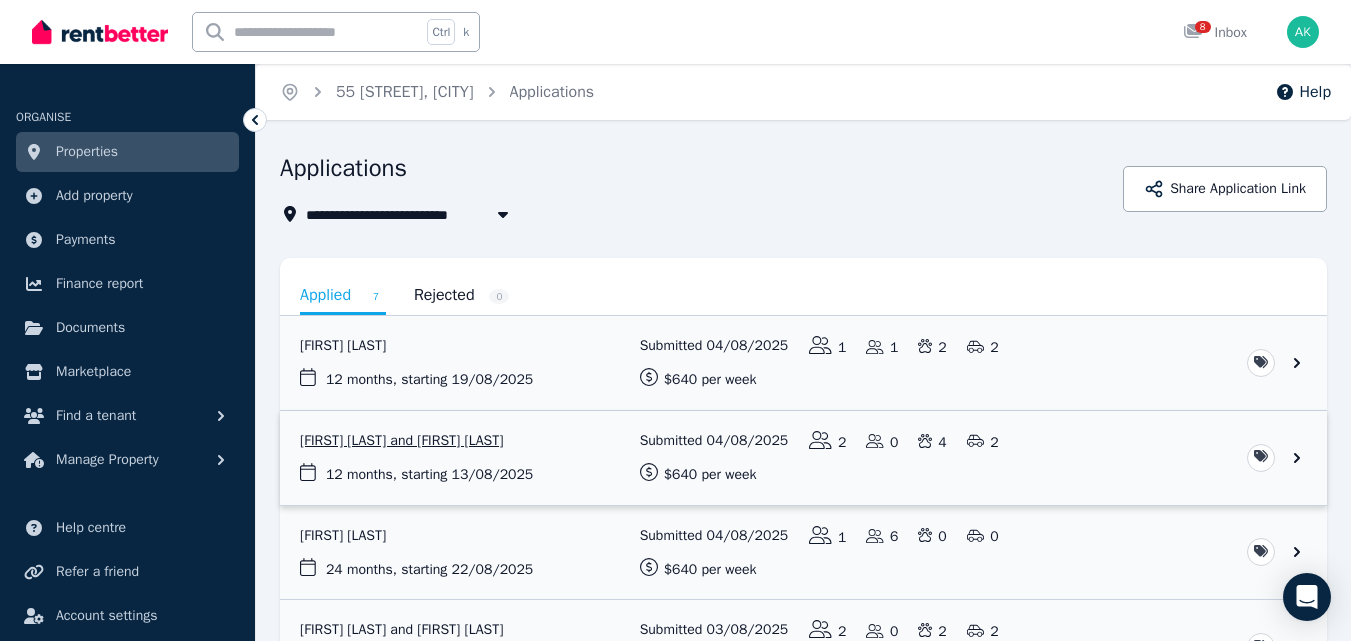 click at bounding box center (803, 458) 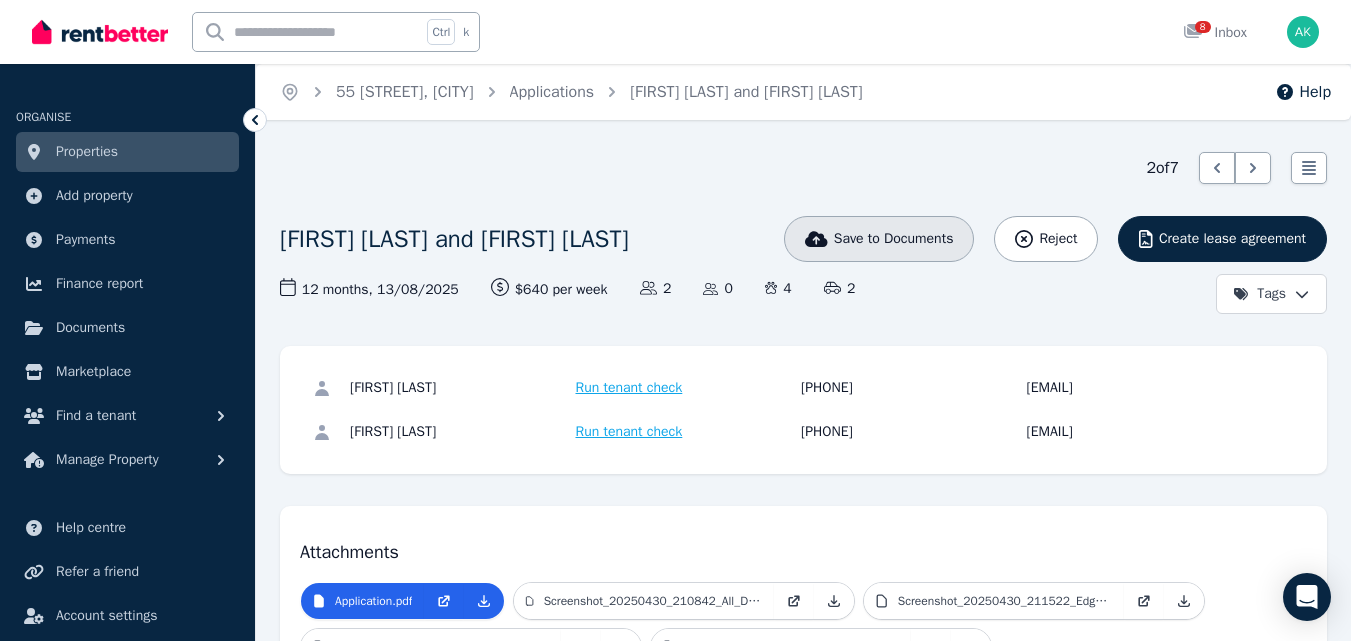 click on "Save to Documents" at bounding box center [894, 239] 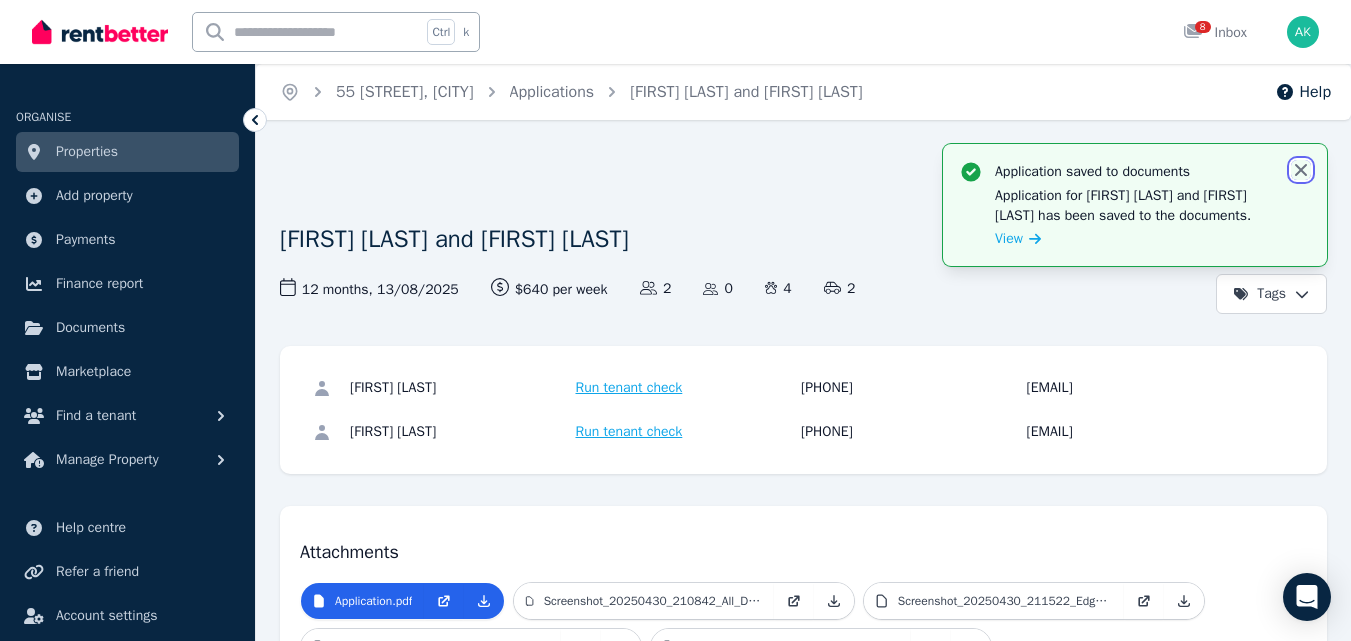 click 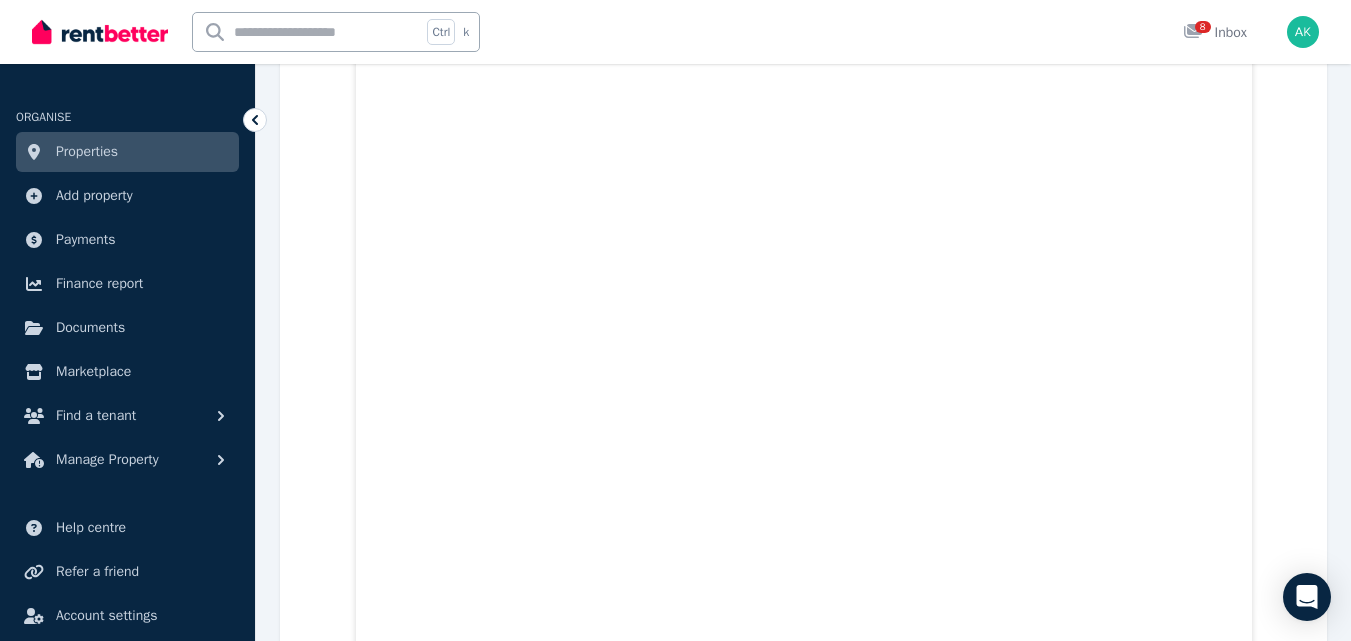 scroll, scrollTop: 2191, scrollLeft: 0, axis: vertical 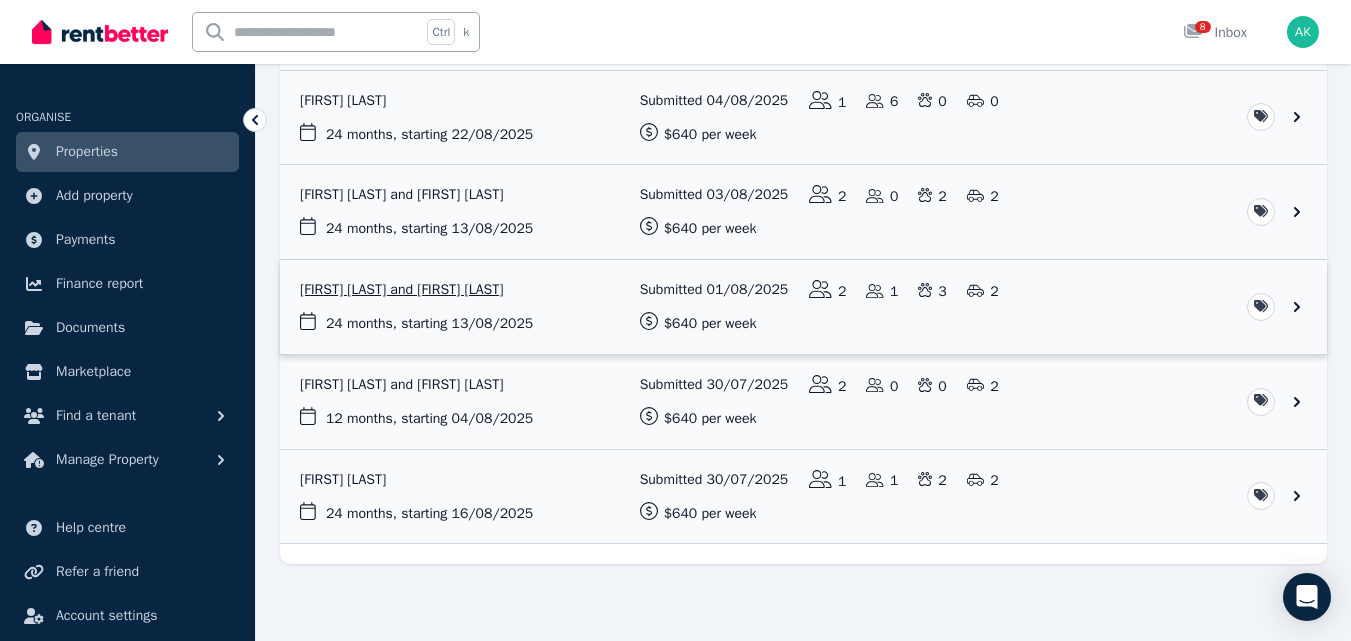 click at bounding box center (803, 307) 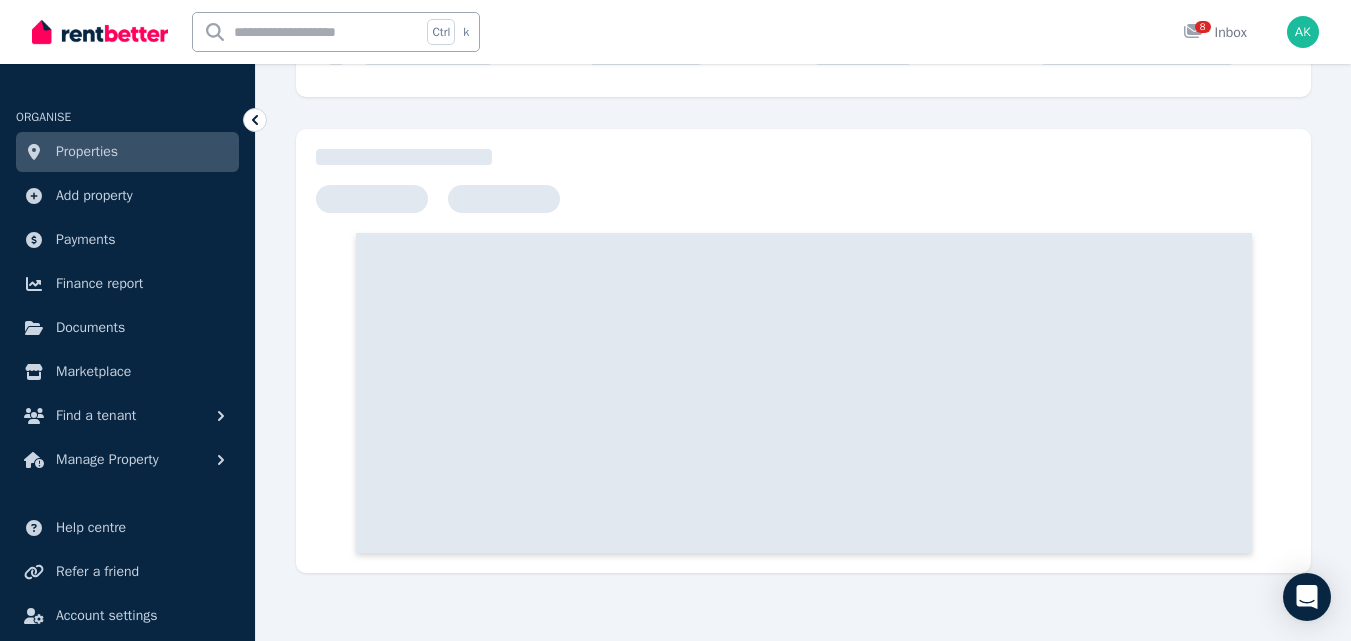 scroll, scrollTop: 0, scrollLeft: 0, axis: both 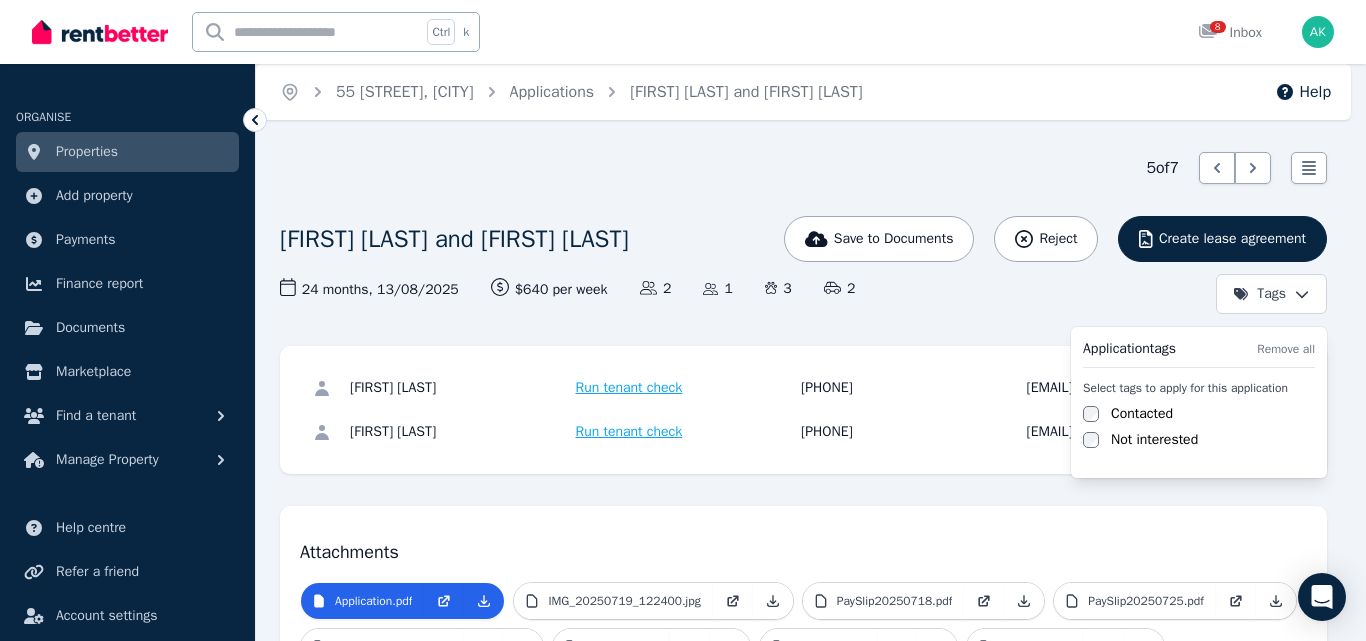 click on "Open main menu Ctrl k 8 Inbox Open user menu ORGANISE Properties Add property Payments Finance report Documents Marketplace Find a tenant Manage Property Help centre Refer a friend Account settings Your profile [FIRST] [LAST] Home 55 [STREET], [CITY], [STATE] Applications [FIRST] [LAST] and [FIRST] [LAST] Help 5  of  7 List view [FIRST] [LAST] and [FIRST] [LAST] Save to Documents Reject Create lease agreement Tags 24 months ,   13/08/2025 Lease term and start date $640 per week Rental amount offered Applicants 2 Dependents 1 Pets 3 Vehicles 2 [FIRST] [LAST] Run tenant check [PHONE] [EMAIL] [FIRST] [LAST] Run tenant check [PHONE] [EMAIL] Attachments  Application.pdf IMG_20250719_122400.jpg PaySlip20250718.pdf PaySlip20250725.pdf PaySlip20250801.pdf PaySlip_5.pdf PaySlip_6.pdf PaySlip_7.pdf Statement_1_Jul_2025.pdf [PHONE] [PHONE] [PHONE] [PHONE]" at bounding box center (683, 320) 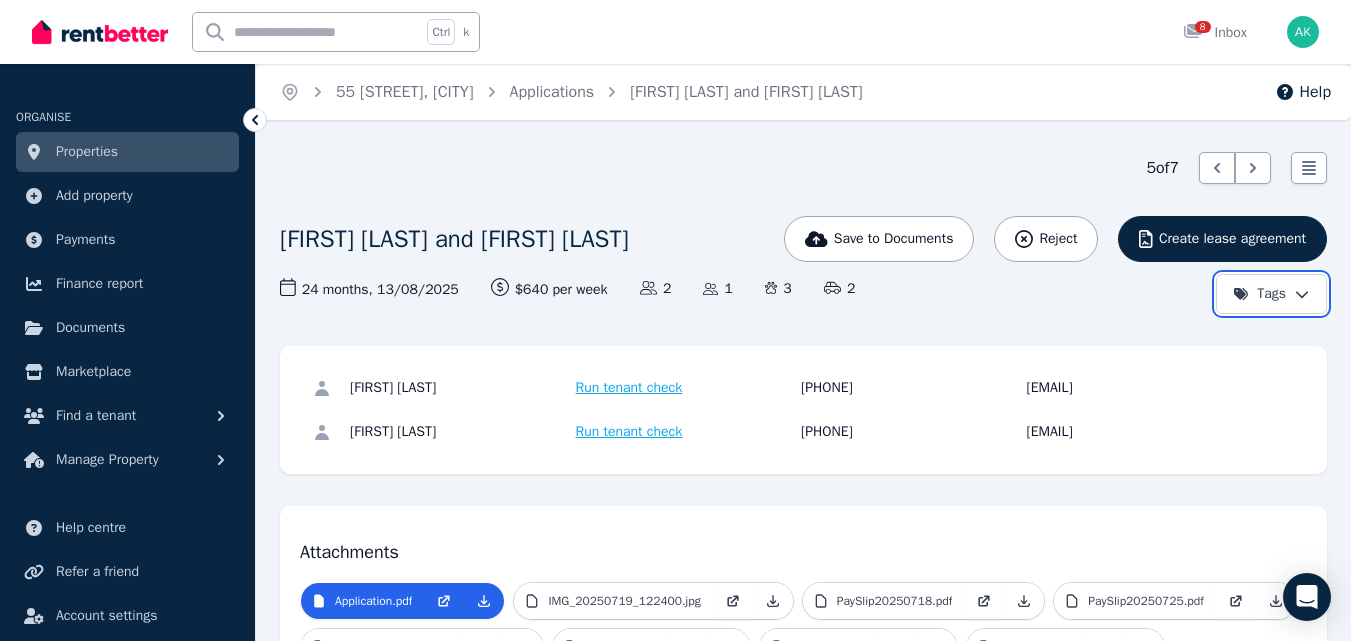 click on "Open main menu Ctrl k 8 Inbox Open user menu ORGANISE Properties Add property Payments Finance report Documents Marketplace Find a tenant Manage Property Help centre Refer a friend Account settings Your profile [FIRST] [LAST] Home 55 [STREET], [CITY], [STATE] Applications [FIRST] [LAST] and [FIRST] [LAST] Help 5  of  7 List view [FIRST] [LAST] and [FIRST] [LAST] Save to Documents Reject Create lease agreement Tags 24 months ,   13/08/2025 Lease term and start date $640 per week Rental amount offered Applicants 2 Dependents 1 Pets 3 Vehicles 2 [FIRST] [LAST] Run tenant check [PHONE] [EMAIL] [FIRST] [LAST] Run tenant check [PHONE] [EMAIL] Attachments  Application.pdf IMG_20250719_122400.jpg PaySlip20250718.pdf PaySlip20250725.pdf PaySlip20250801.pdf PaySlip_5.pdf PaySlip_6.pdf PaySlip_7.pdf Statement_1_Jul_2025.pdf [PHONE] [PHONE] [PHONE] [PHONE]" at bounding box center [675, 320] 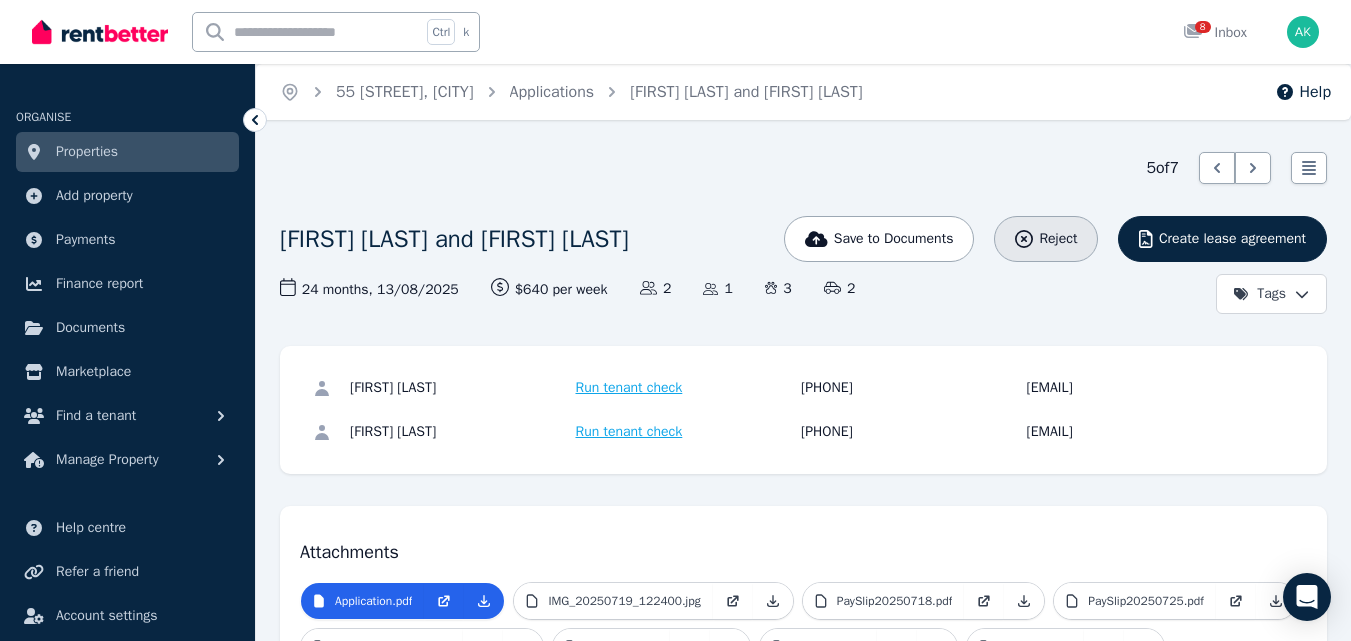 click on "Reject" at bounding box center [1058, 239] 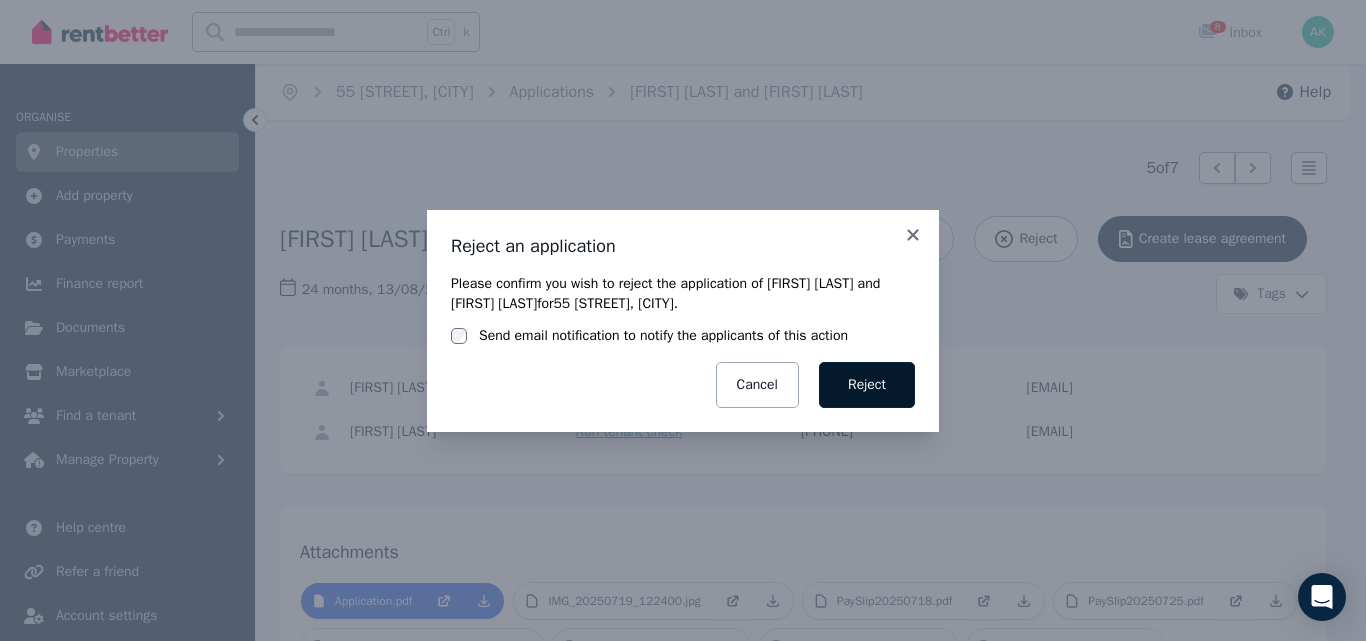 click on "Reject" at bounding box center [867, 385] 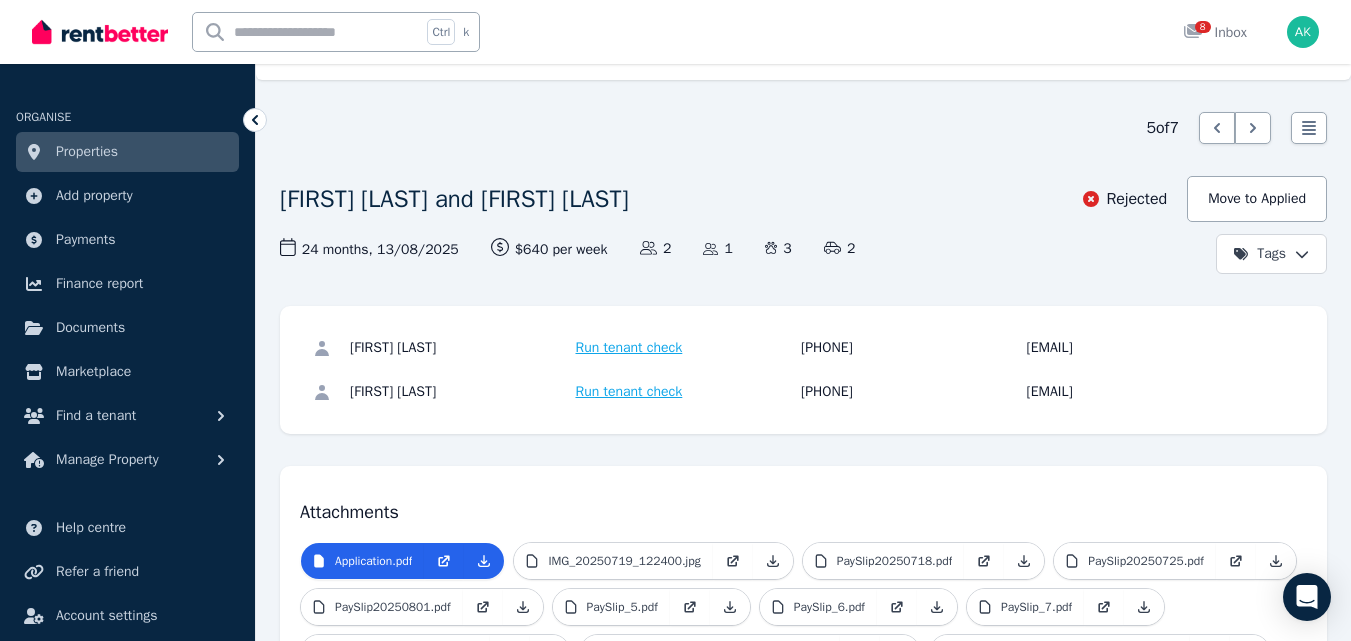 scroll, scrollTop: 133, scrollLeft: 0, axis: vertical 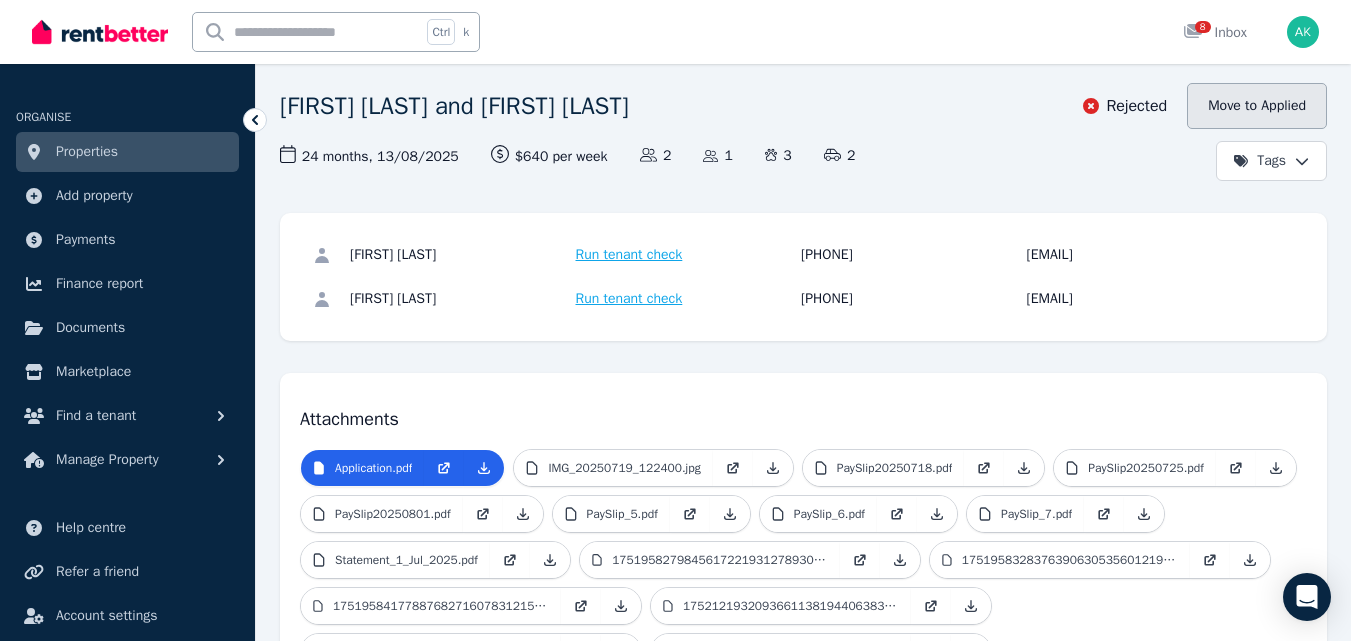click on "Move to Applied" at bounding box center [1257, 106] 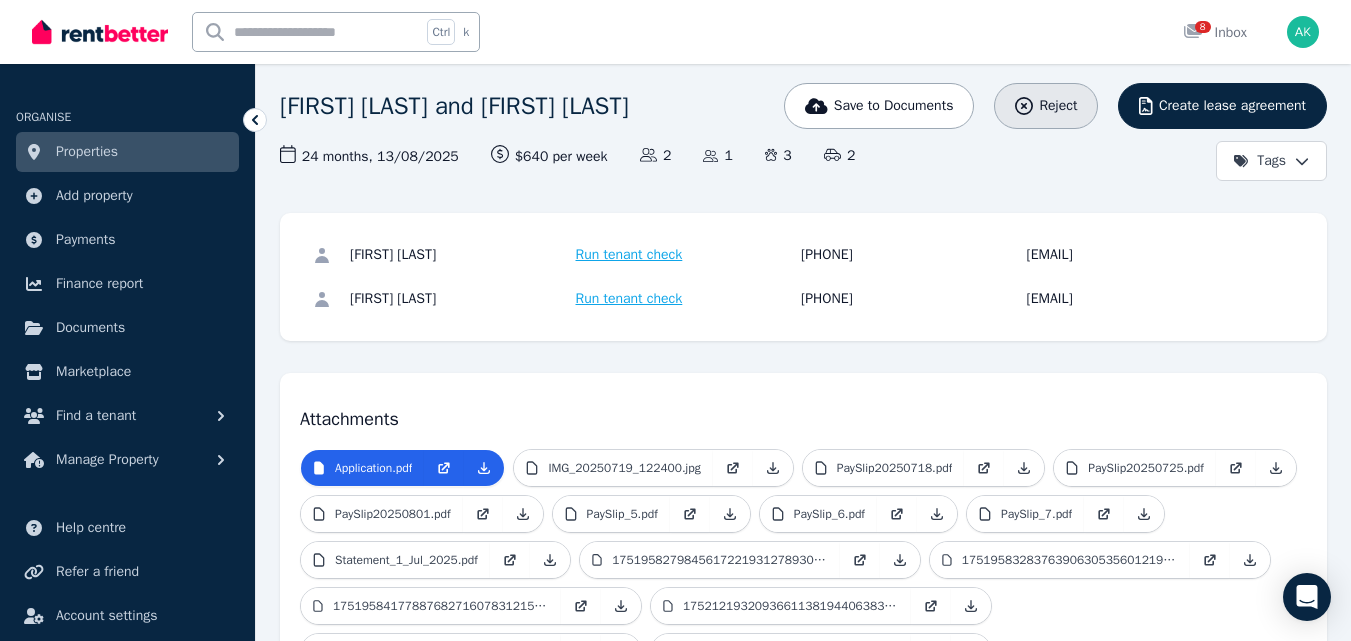click on "Reject" at bounding box center (1058, 106) 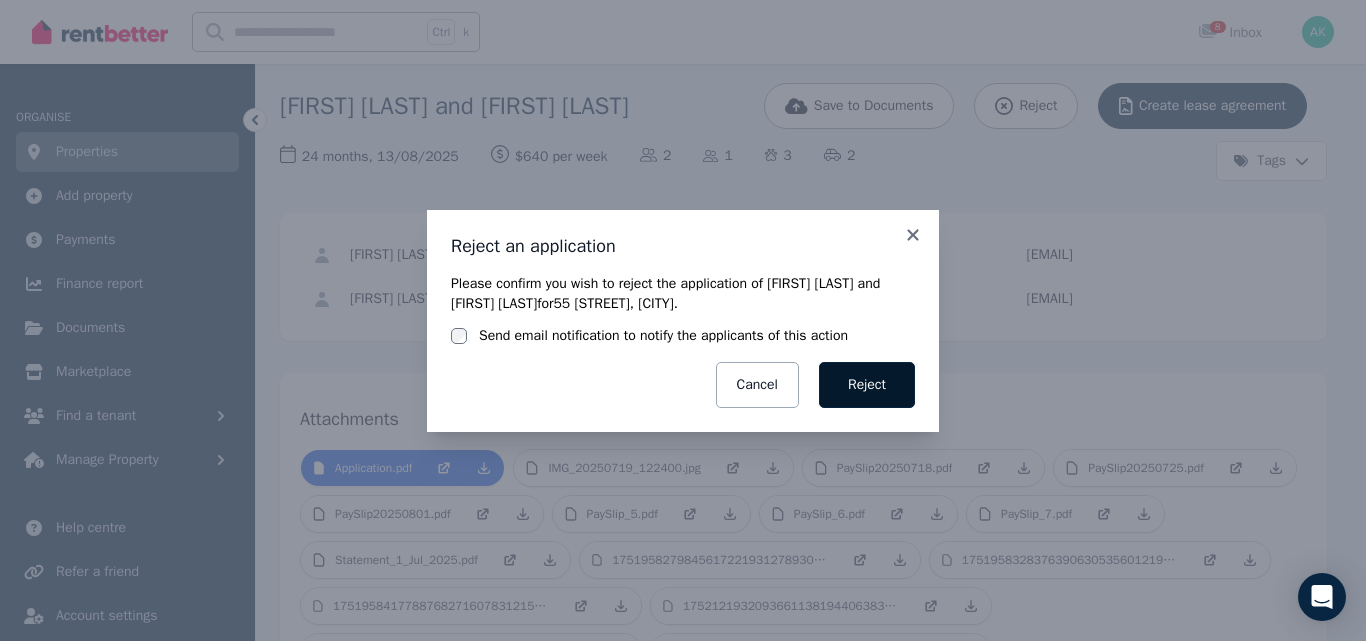 click on "Reject" at bounding box center (867, 385) 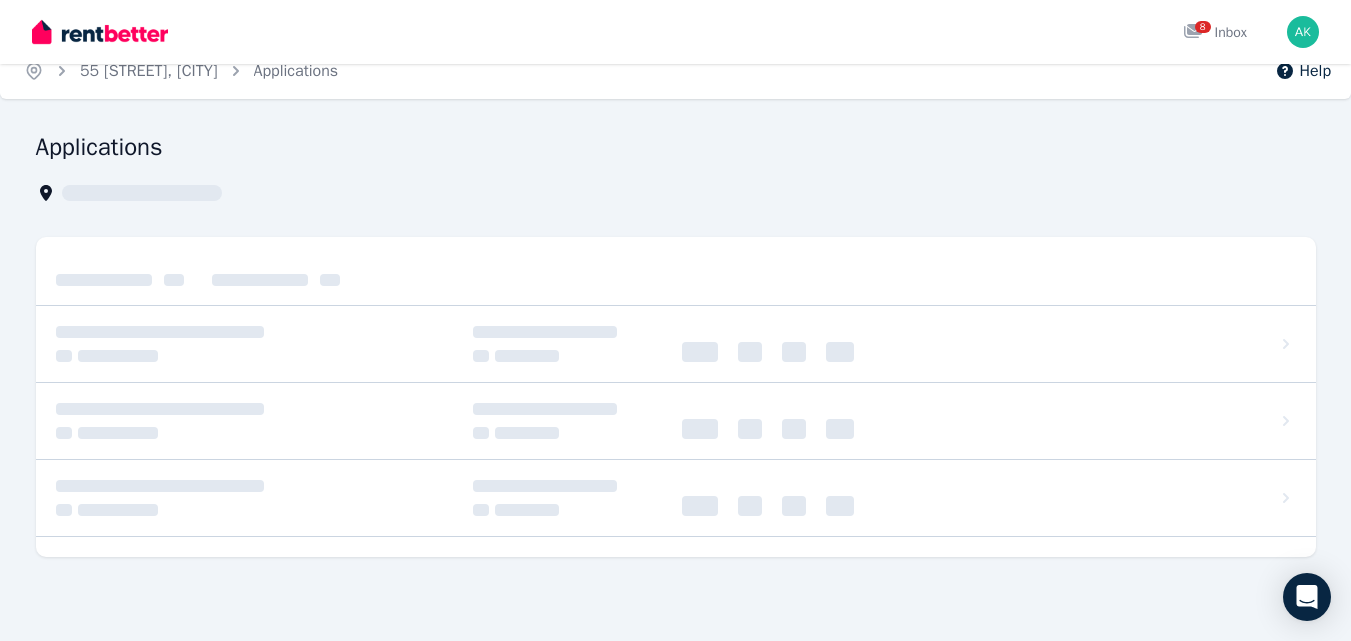 scroll, scrollTop: 0, scrollLeft: 0, axis: both 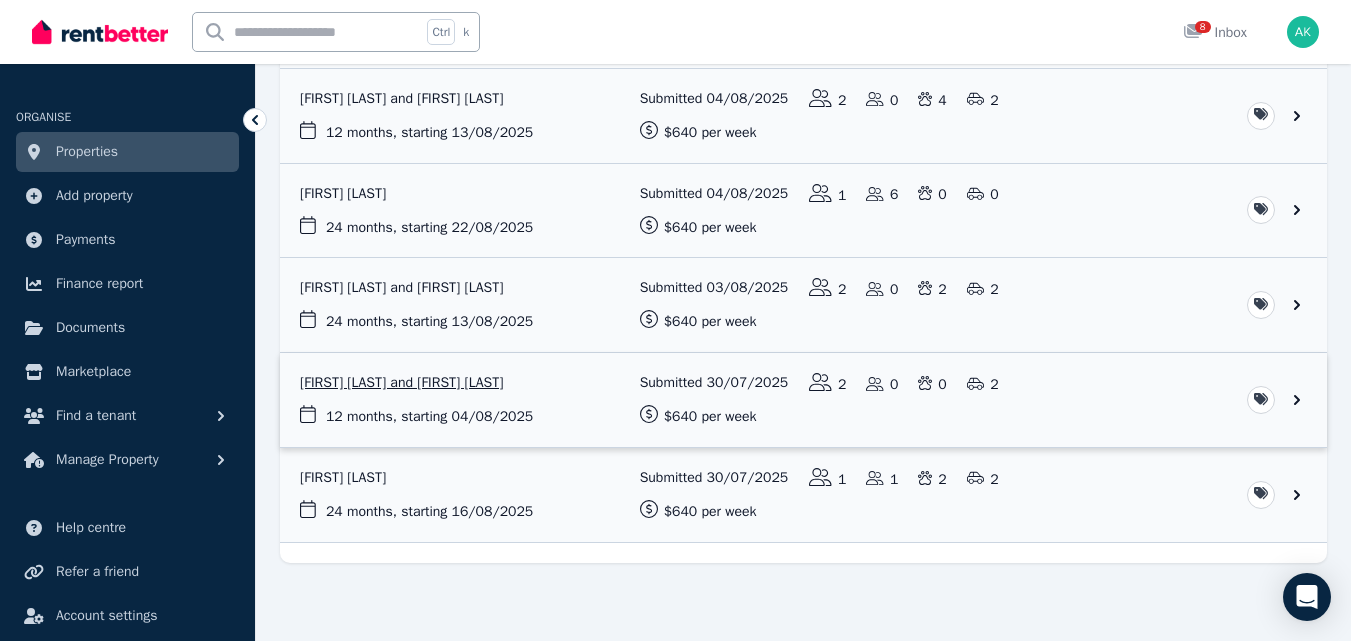 click at bounding box center (803, 400) 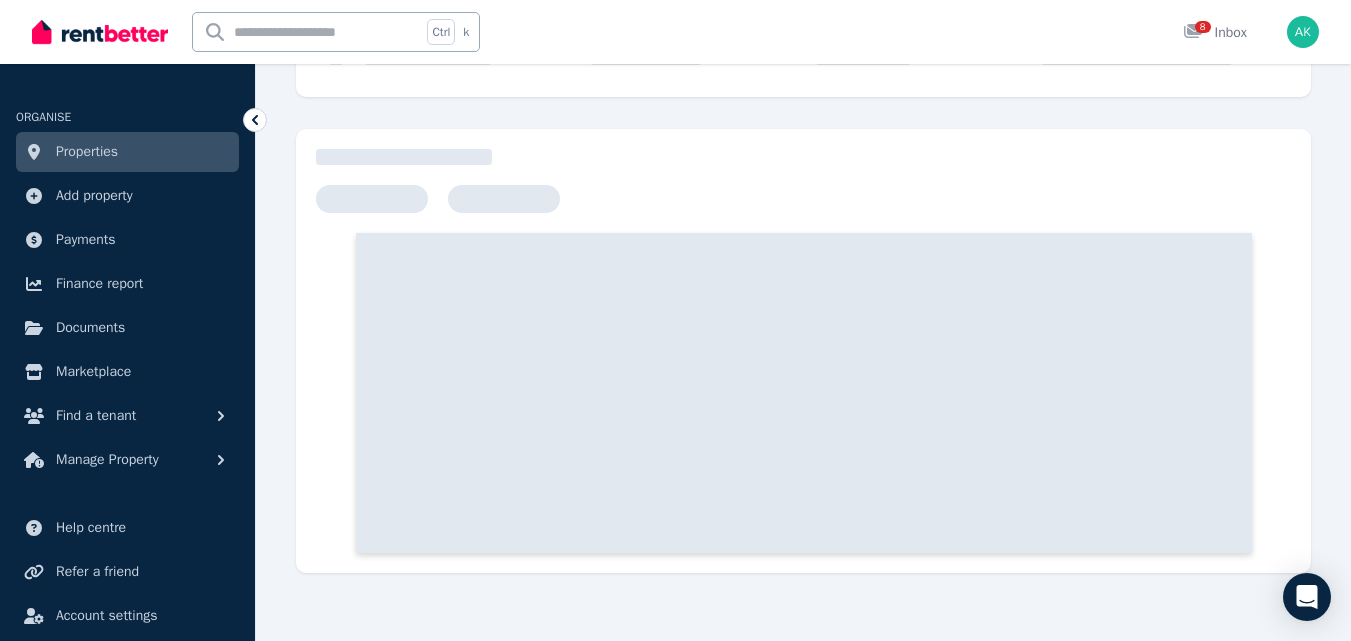 scroll, scrollTop: 0, scrollLeft: 0, axis: both 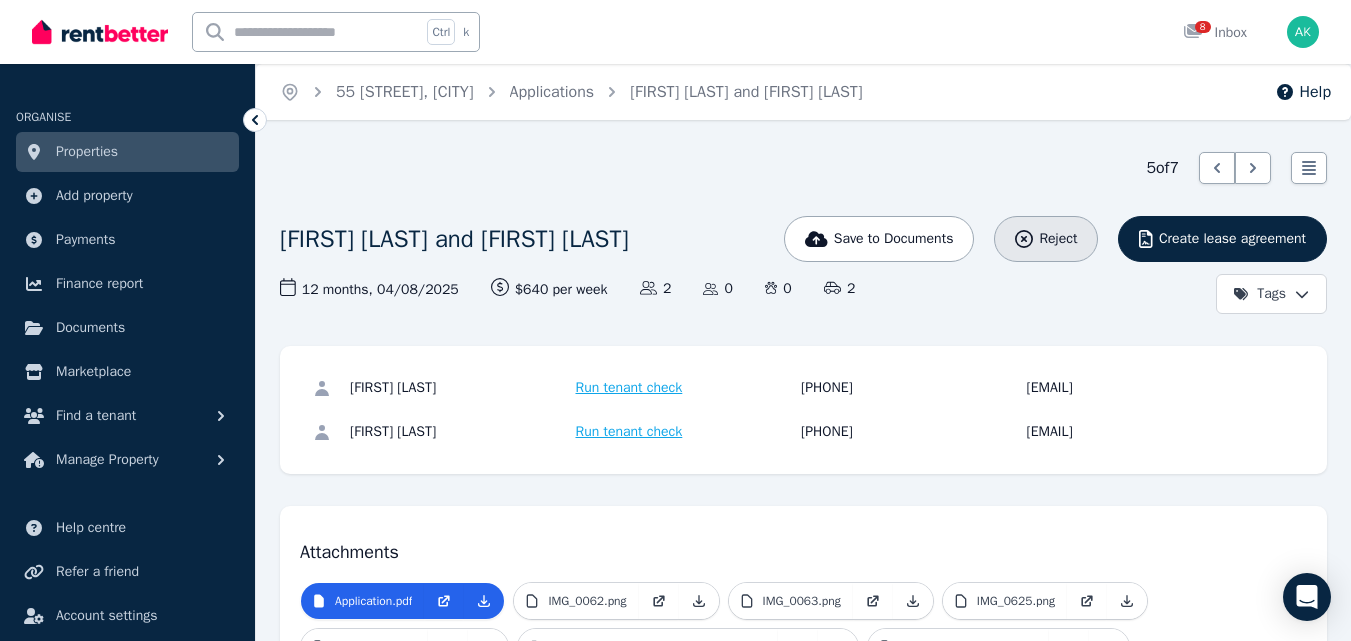click on "Reject" at bounding box center [1058, 239] 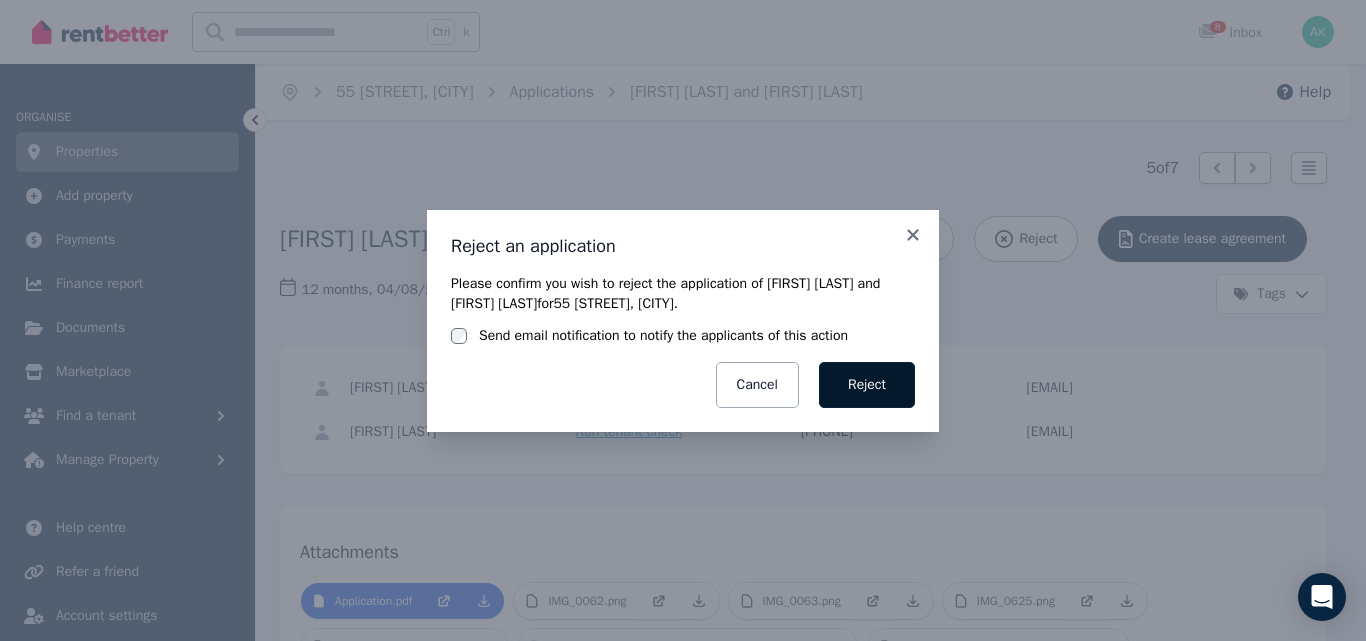 click on "Reject" at bounding box center (867, 385) 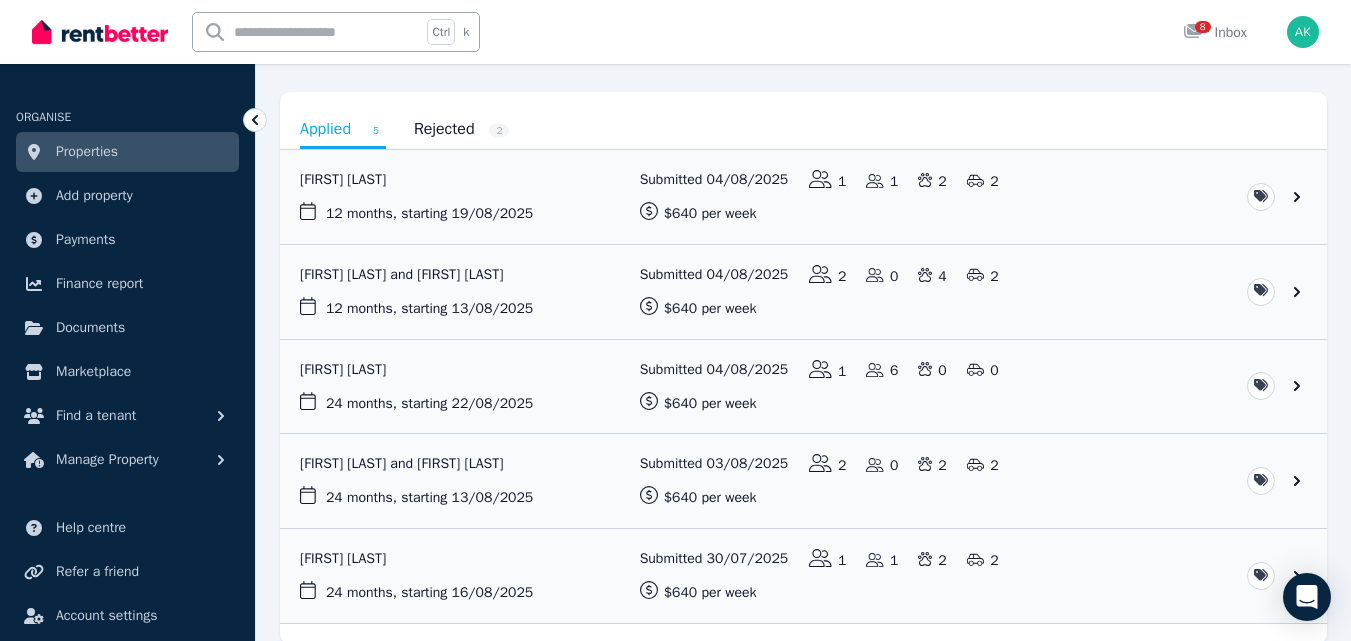 scroll, scrollTop: 170, scrollLeft: 0, axis: vertical 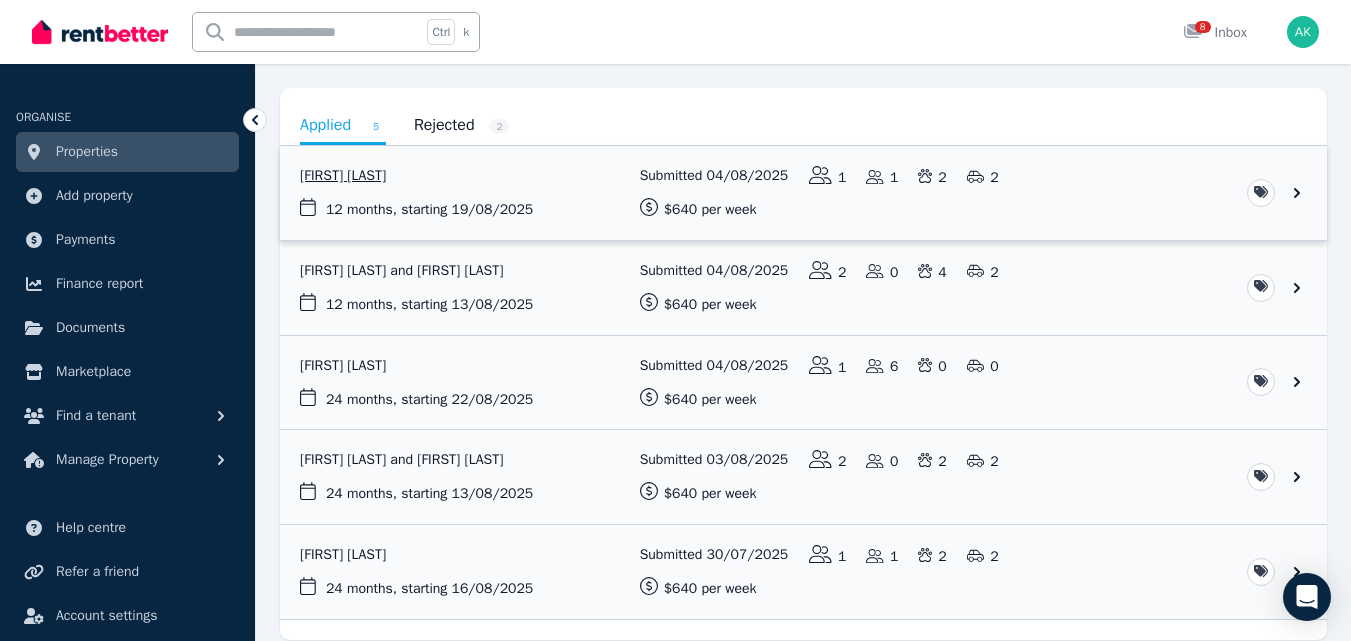 click at bounding box center (803, 193) 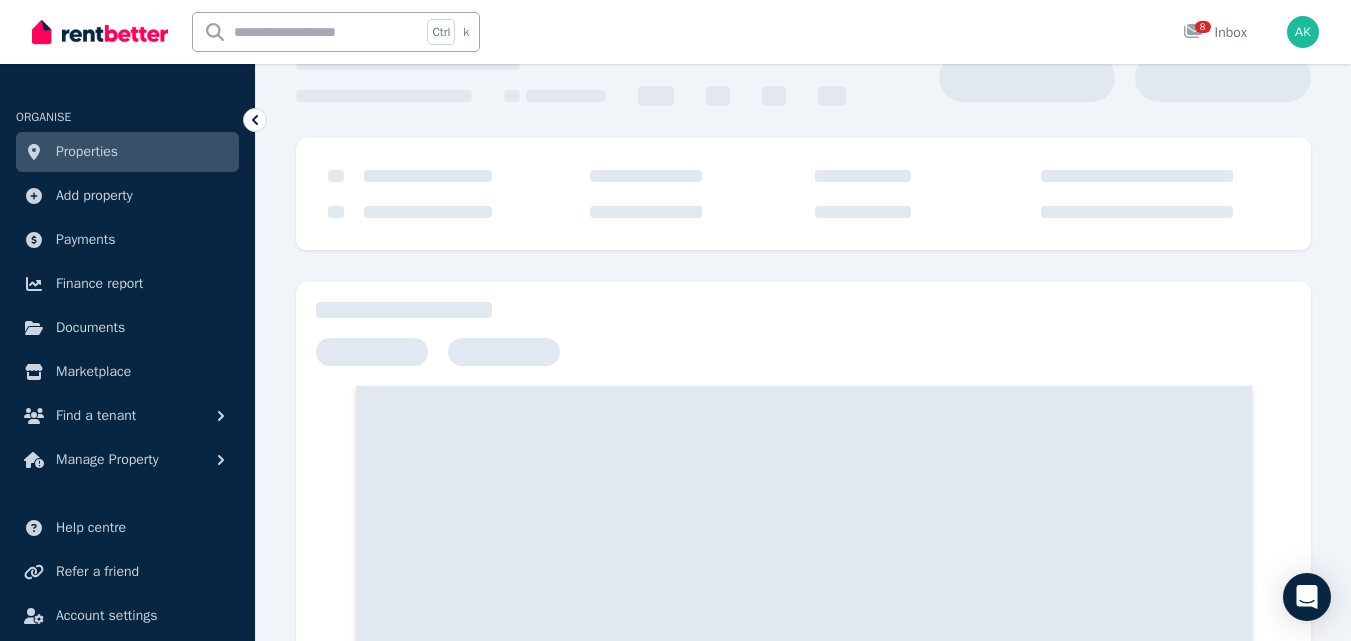 scroll, scrollTop: 0, scrollLeft: 0, axis: both 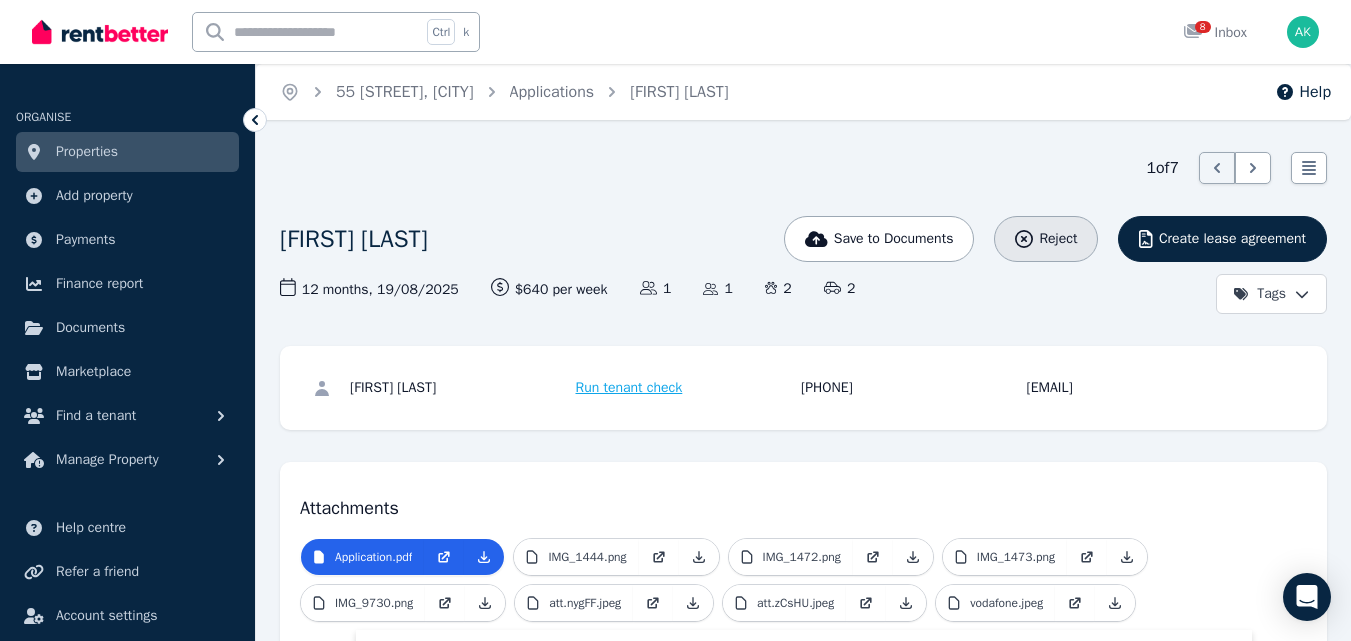 click on "Reject" at bounding box center (1058, 239) 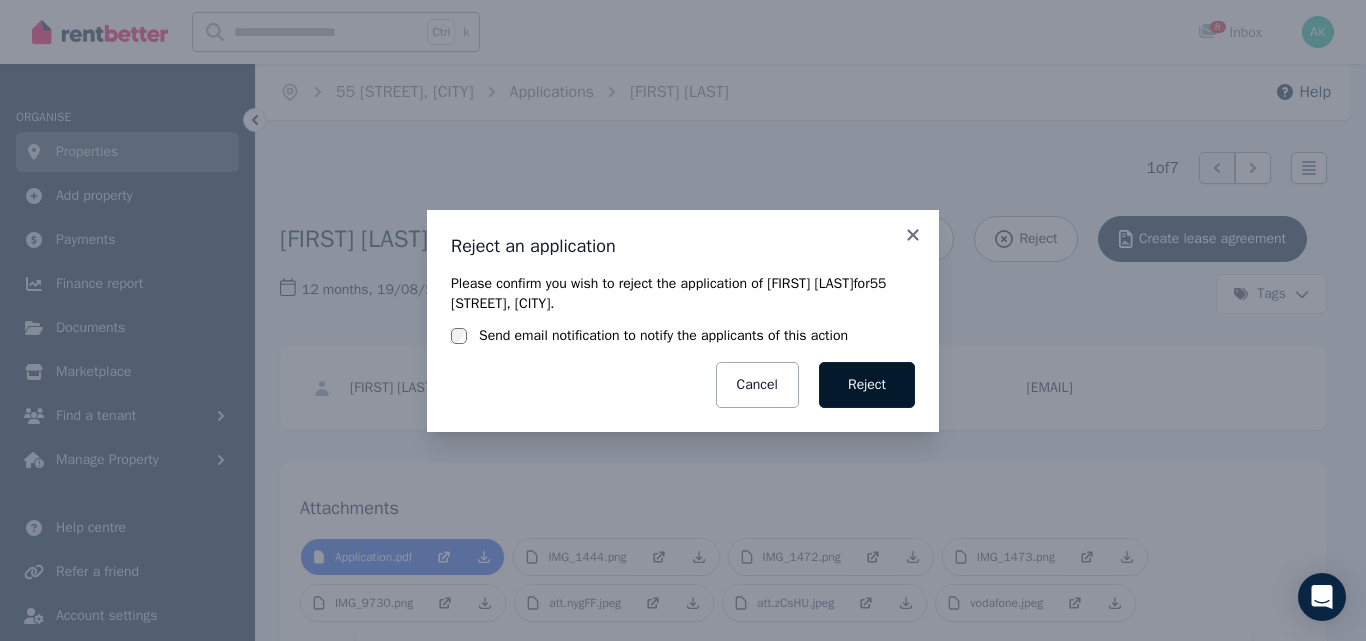 click on "Reject" at bounding box center (867, 385) 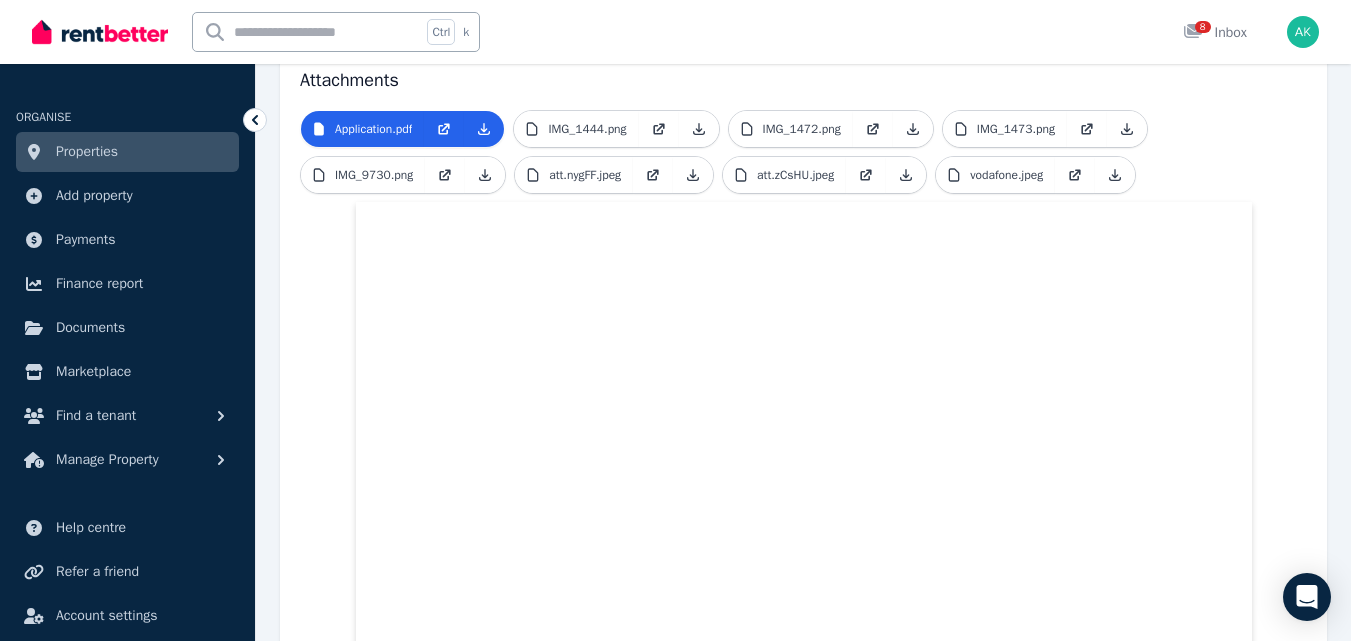 scroll, scrollTop: 575, scrollLeft: 0, axis: vertical 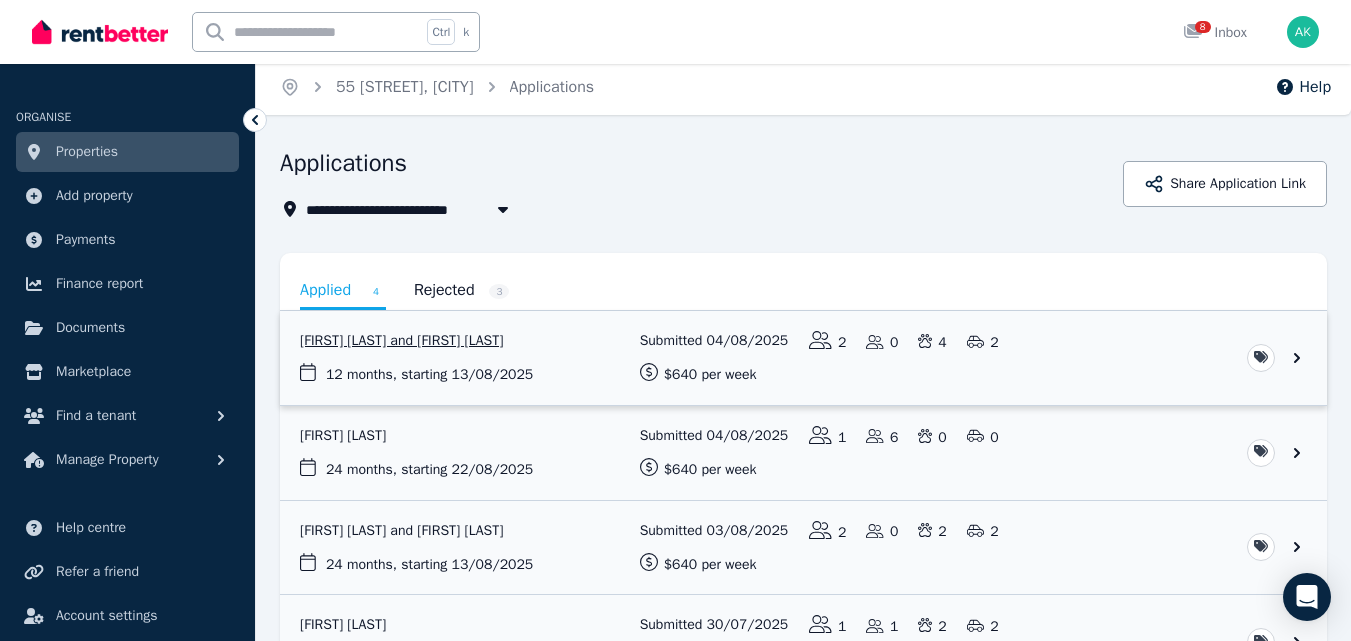 click at bounding box center [803, 358] 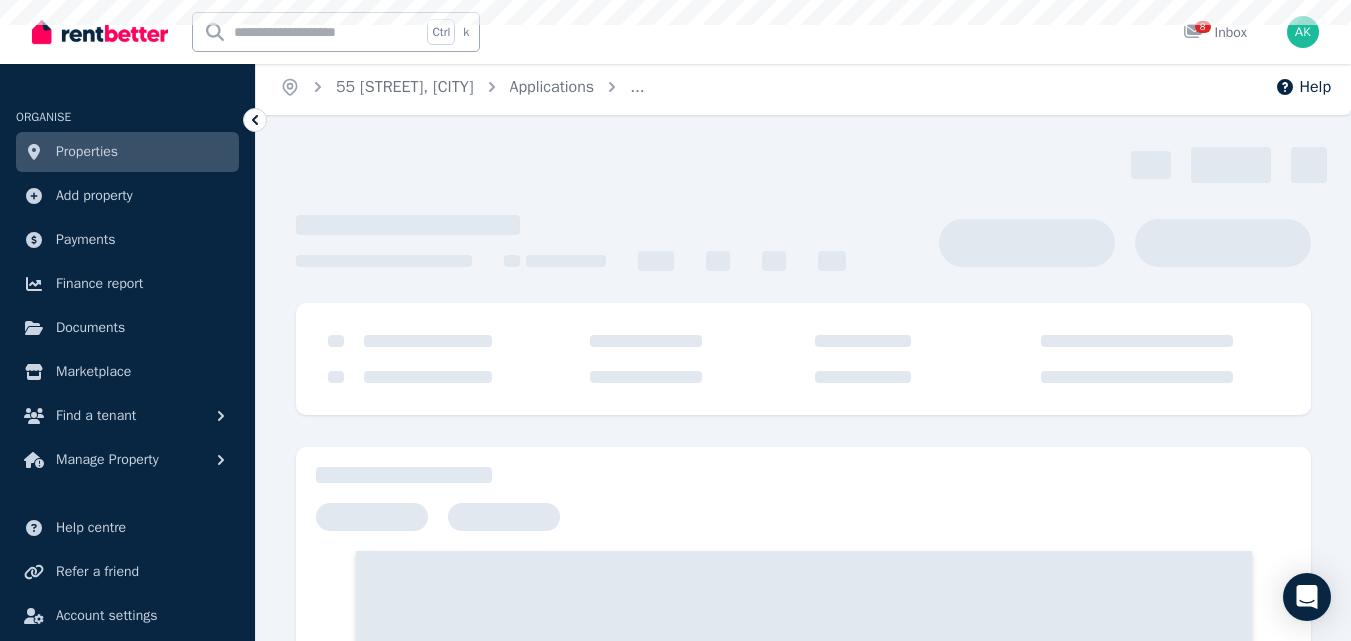 scroll, scrollTop: 0, scrollLeft: 0, axis: both 